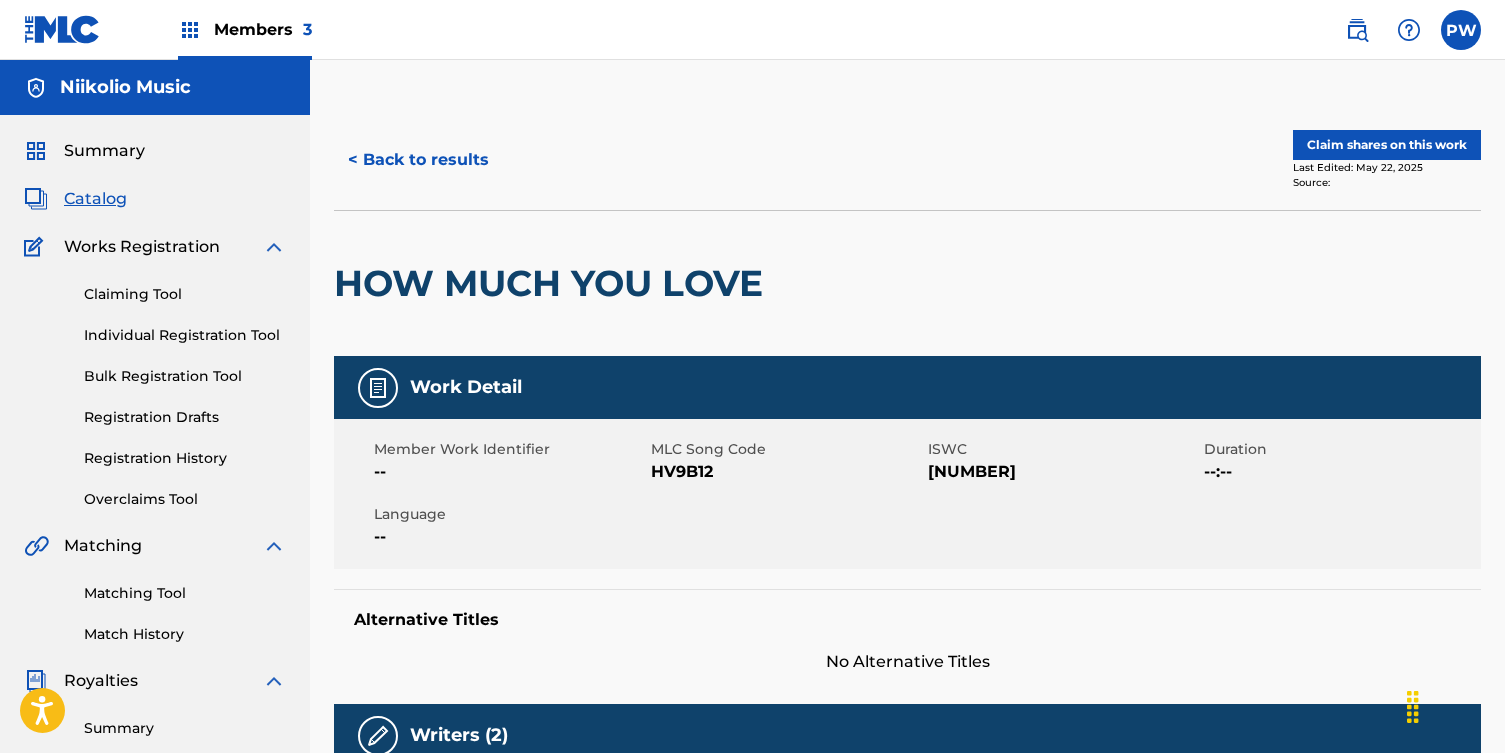 scroll, scrollTop: 0, scrollLeft: 0, axis: both 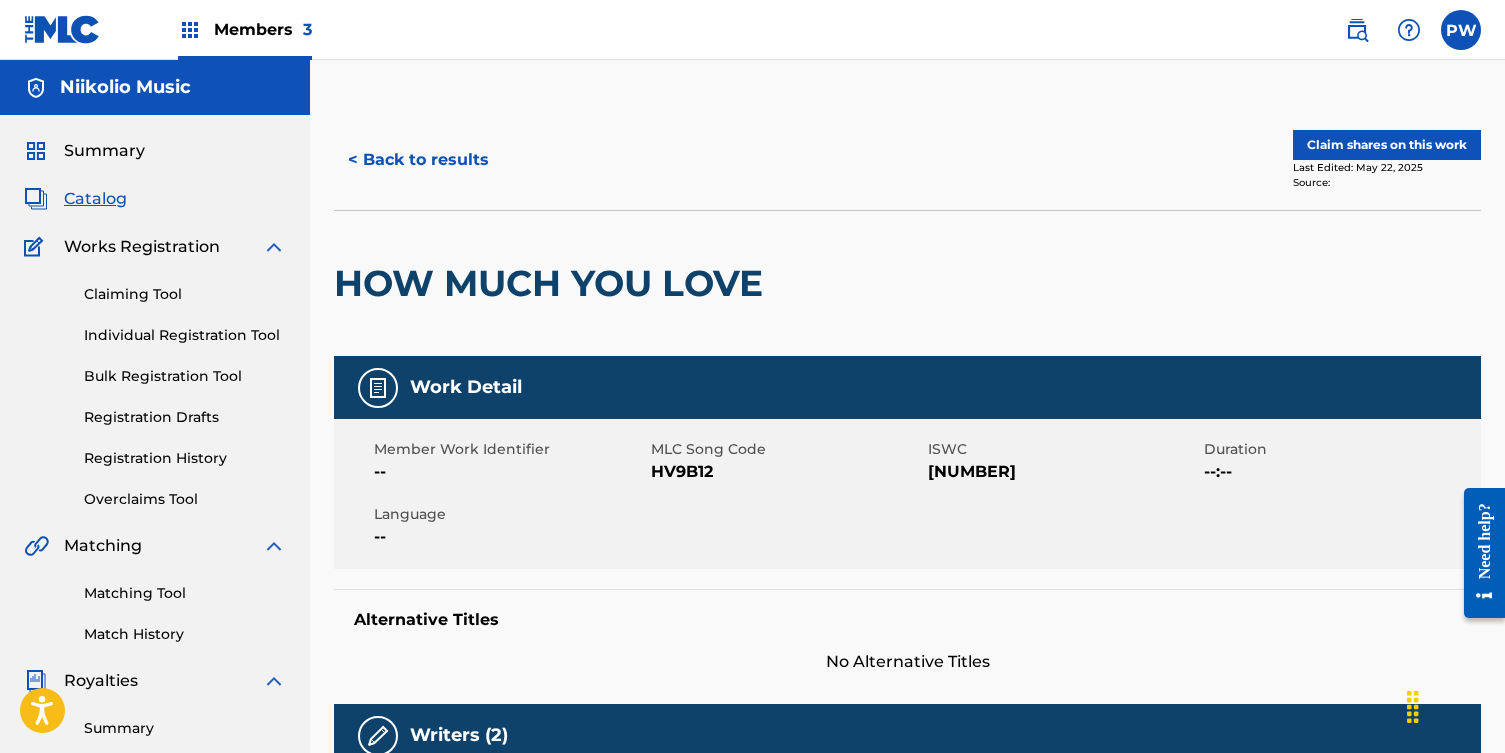 click on "Members    3" at bounding box center (263, 29) 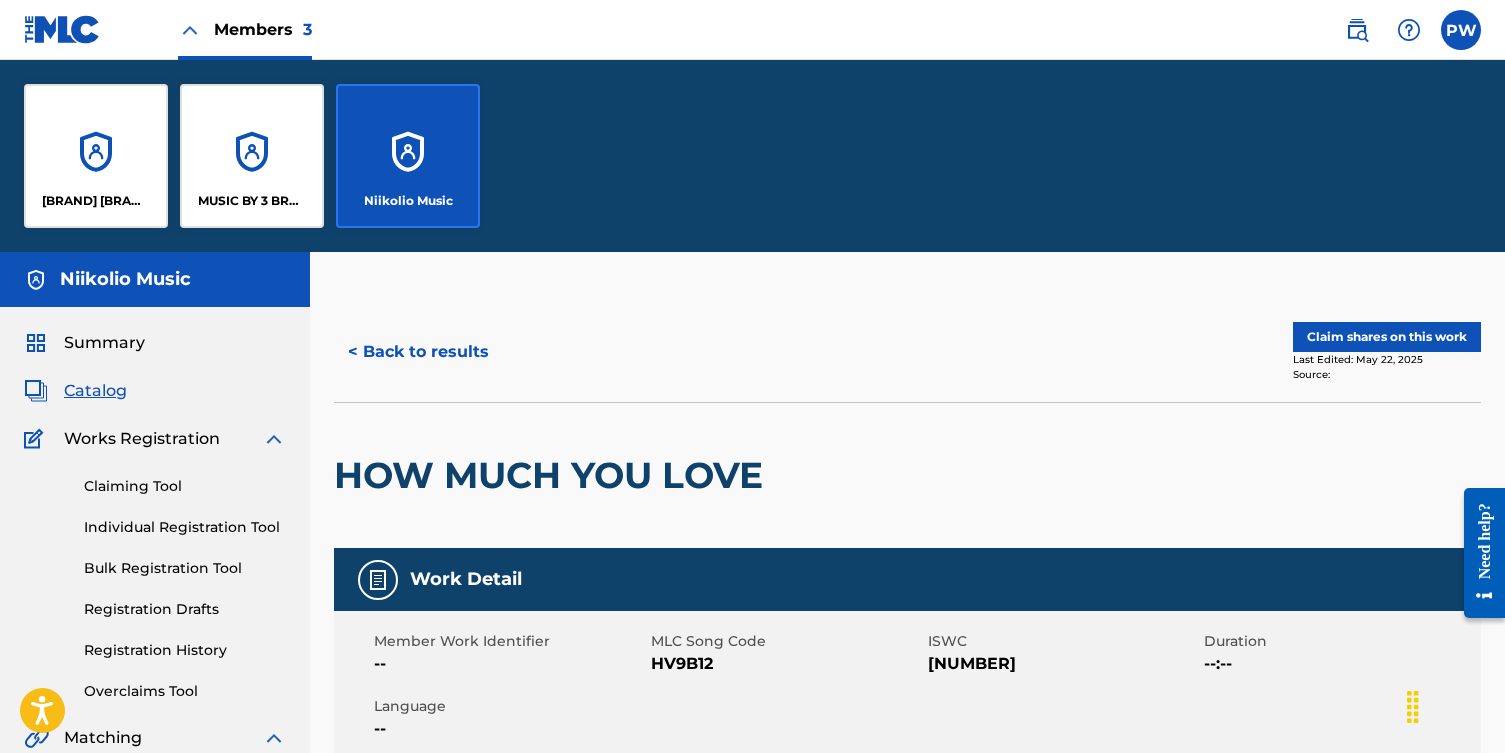 click on "[BRAND] [BRAND]" at bounding box center (96, 156) 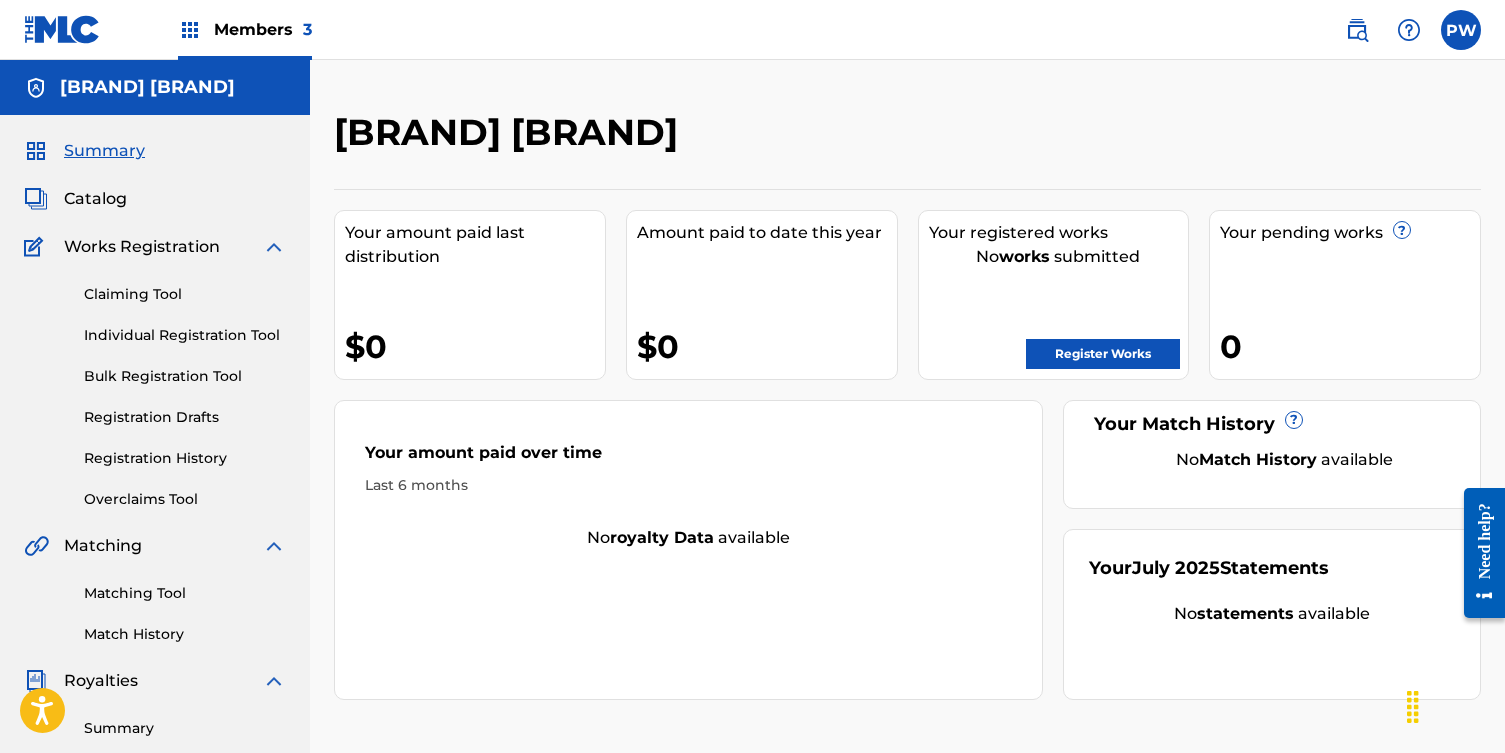 click on "Register Works" at bounding box center [1103, 354] 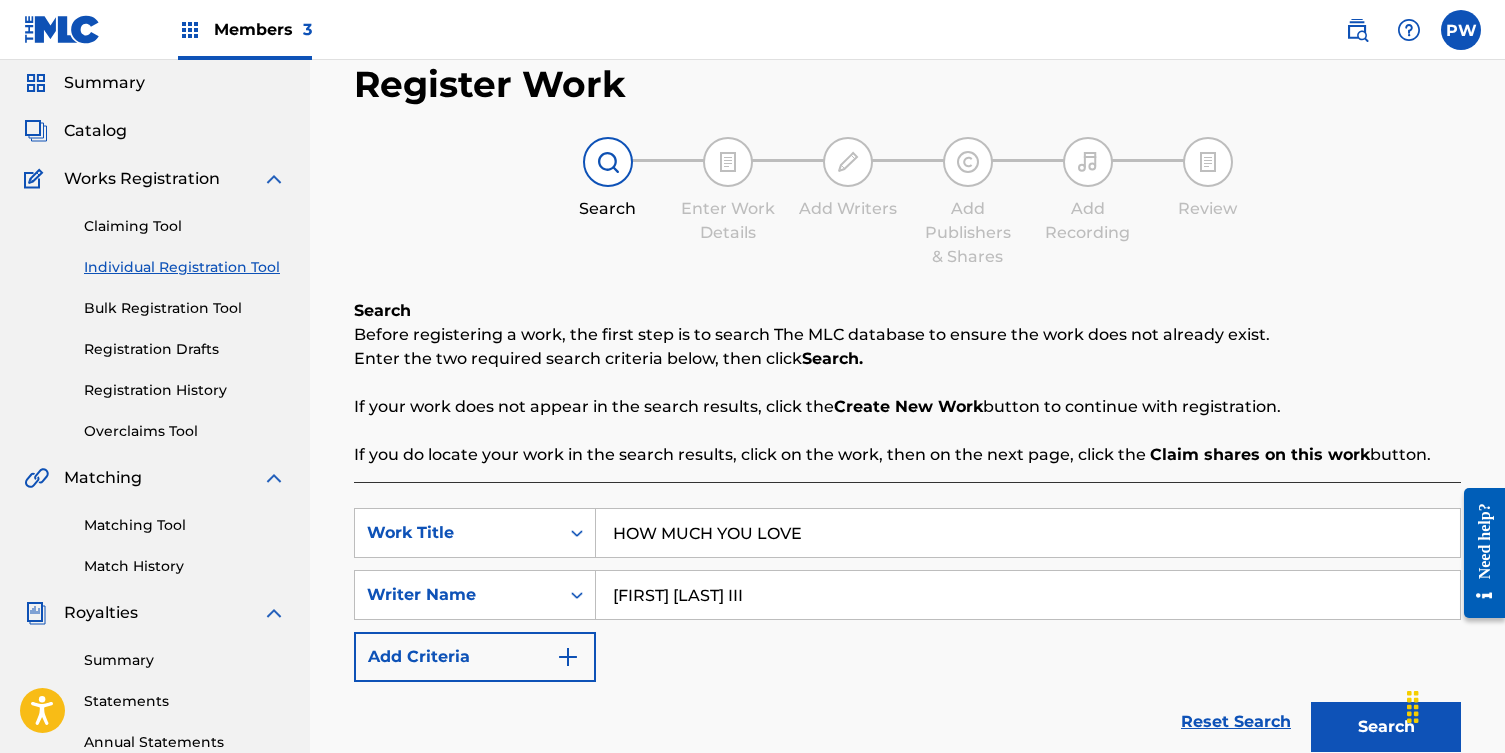 scroll, scrollTop: 98, scrollLeft: 0, axis: vertical 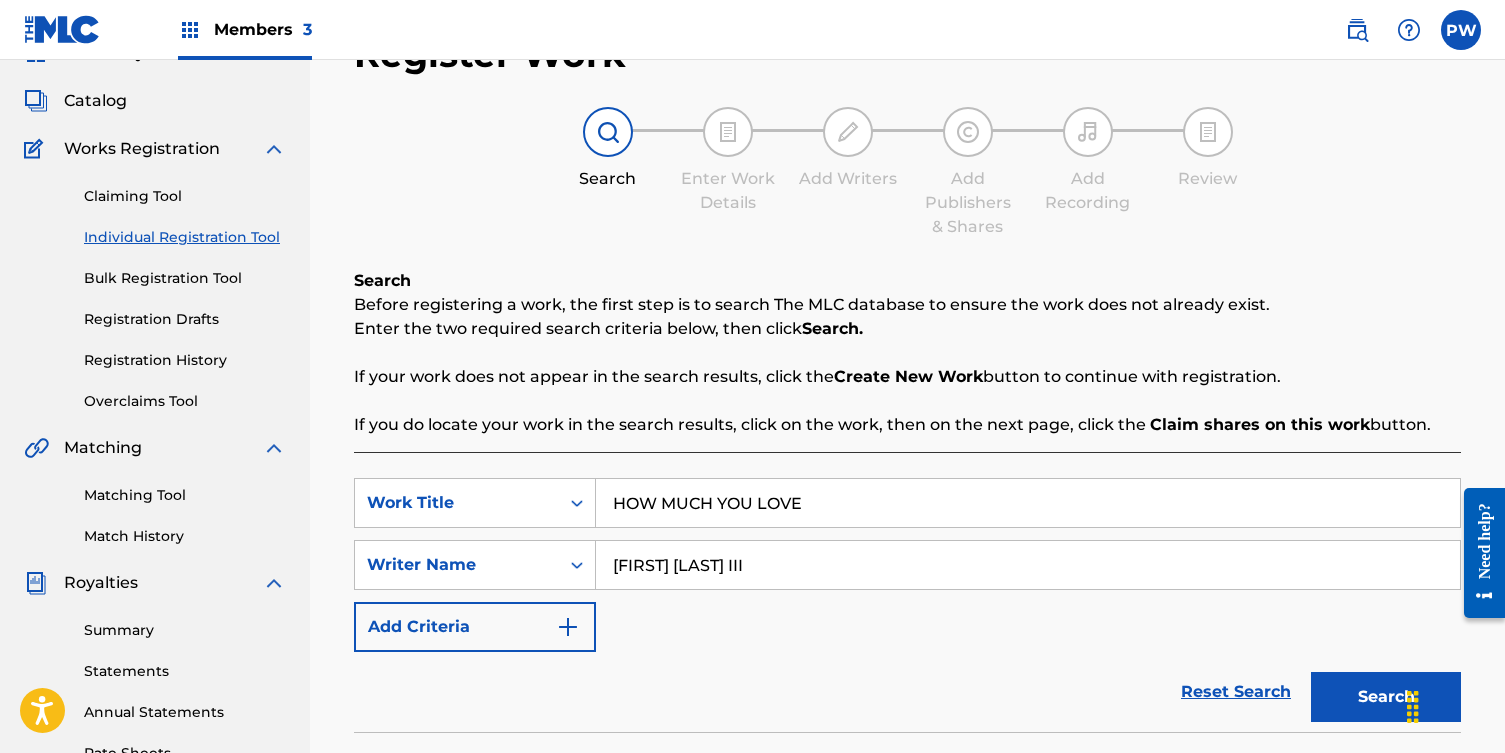click on "HOW MUCH YOU LOVE" at bounding box center (1028, 503) 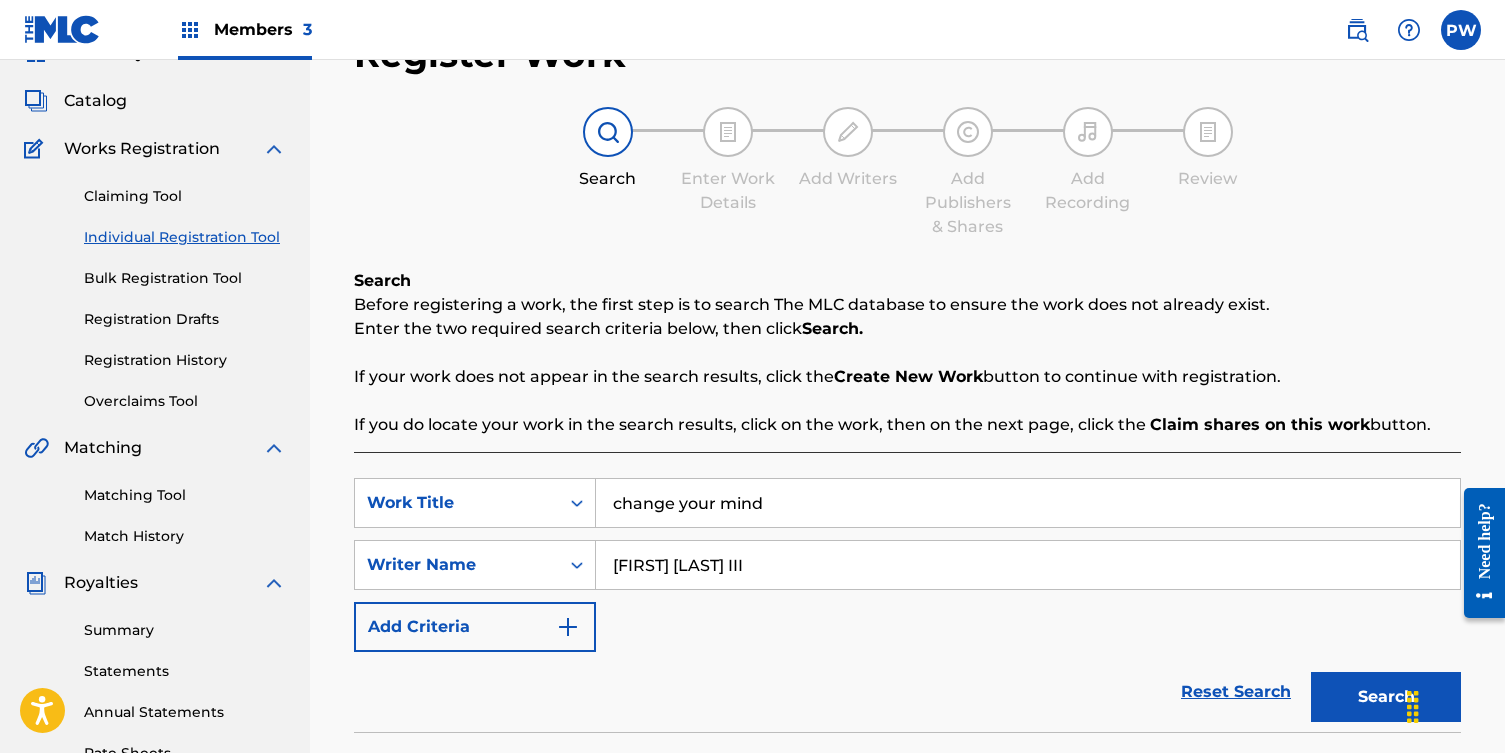 type on "change your mind" 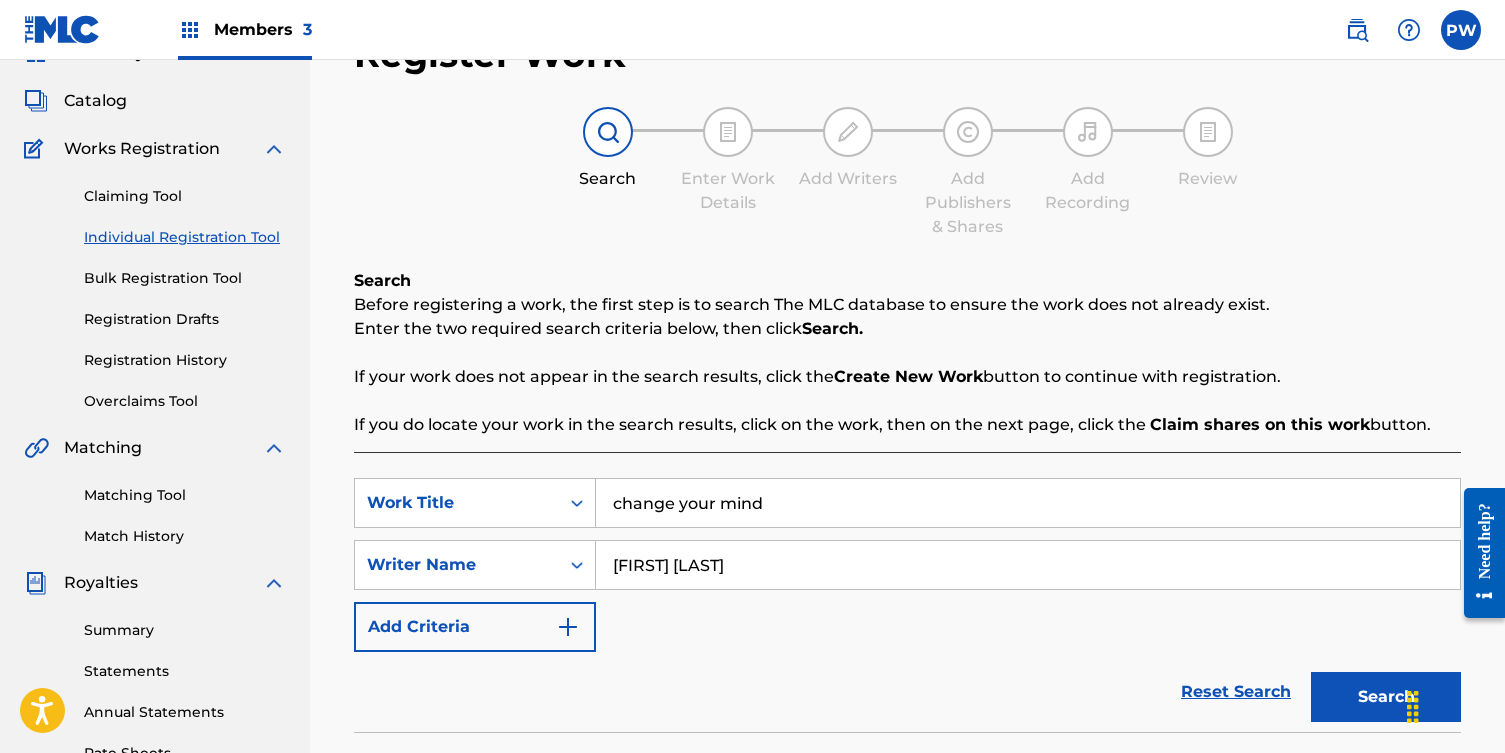 type on "[FIRST] [LAST]" 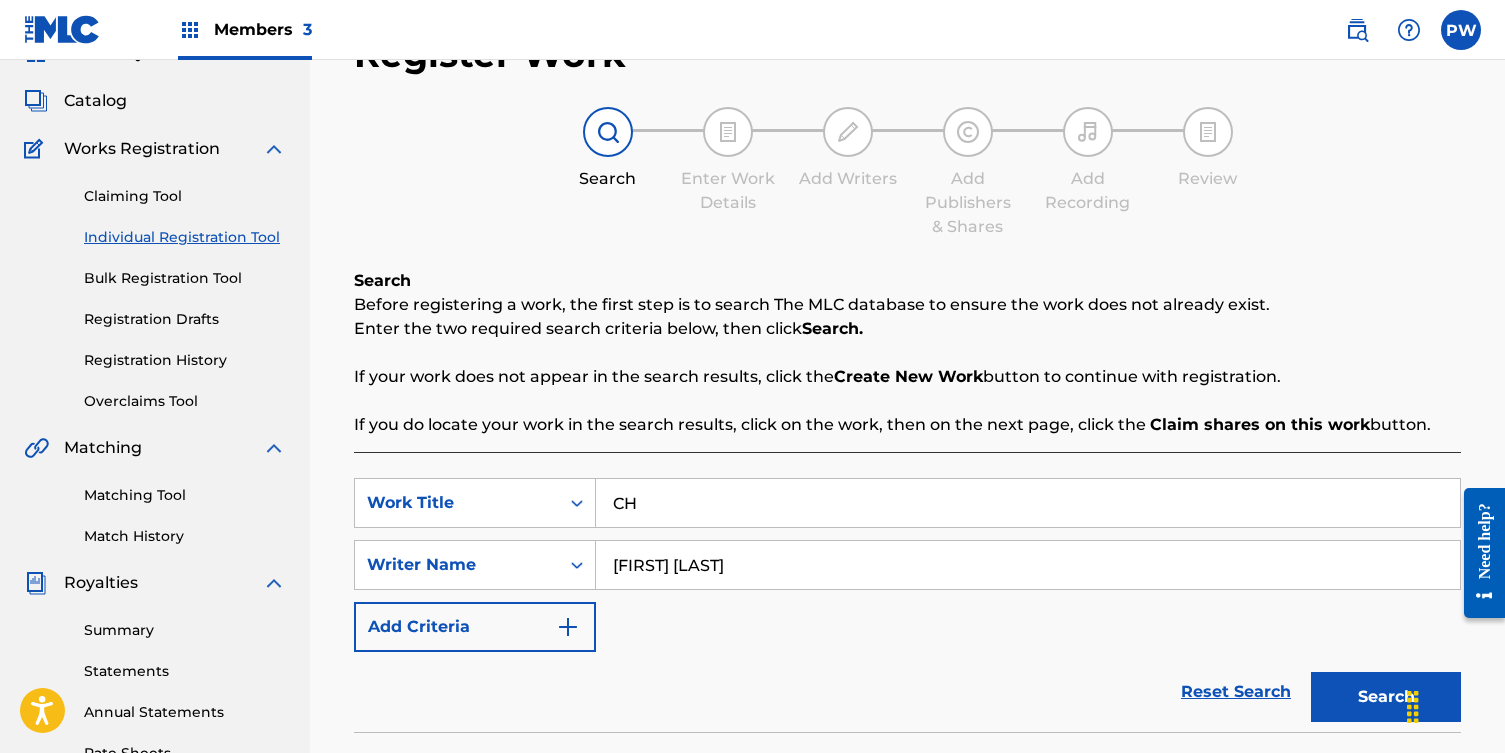 type on "C" 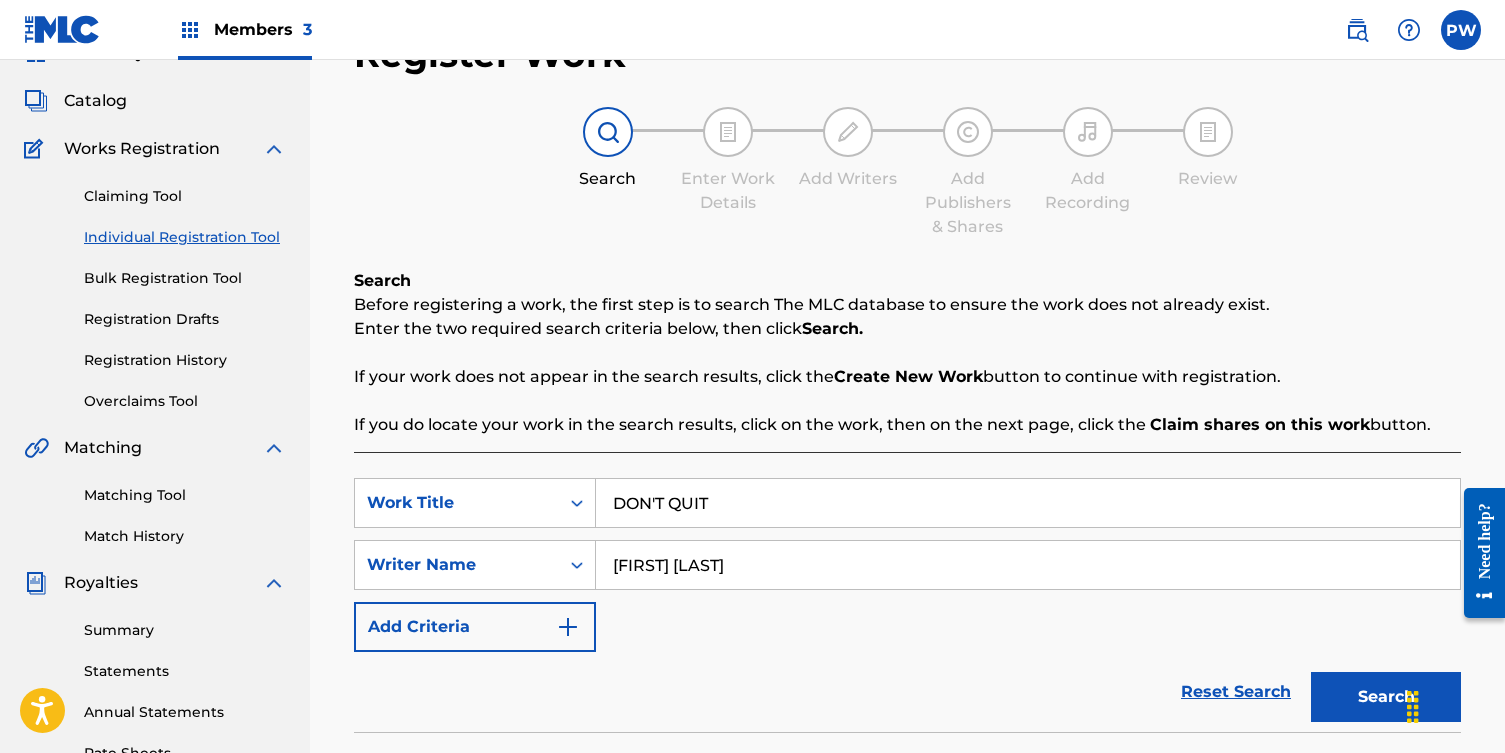 type on "DON'T QUIT" 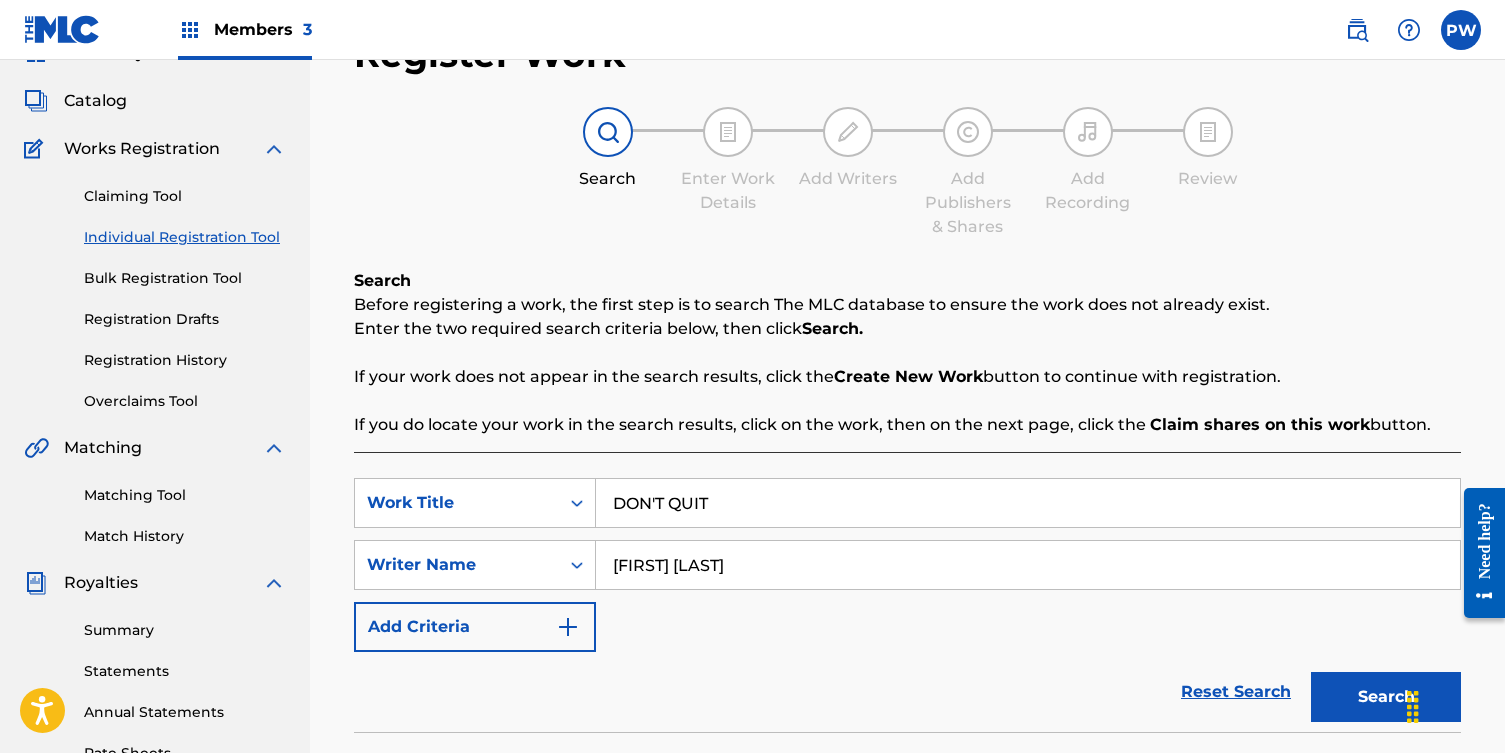 type on "[FIRST] [LAST]" 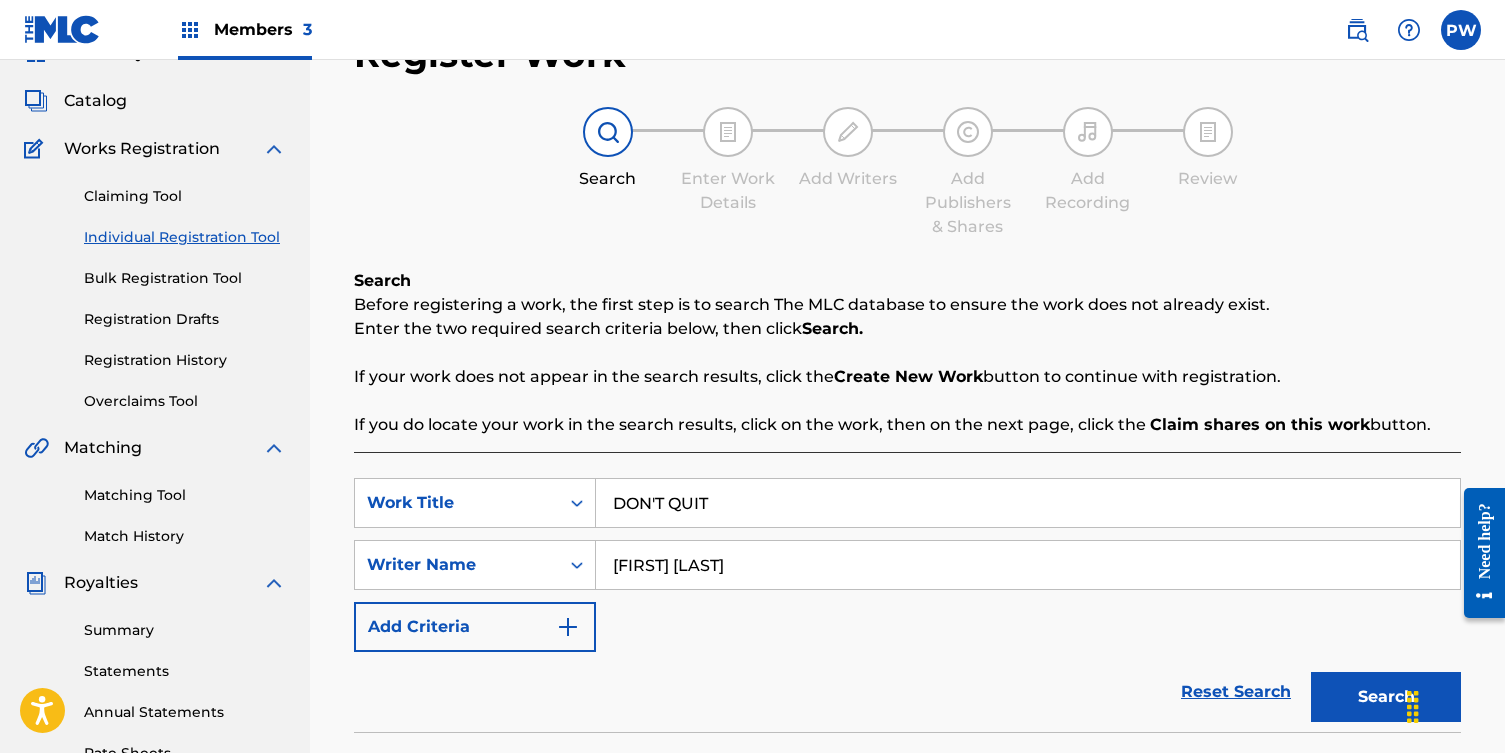 click on "DON'T QUIT" at bounding box center (1028, 503) 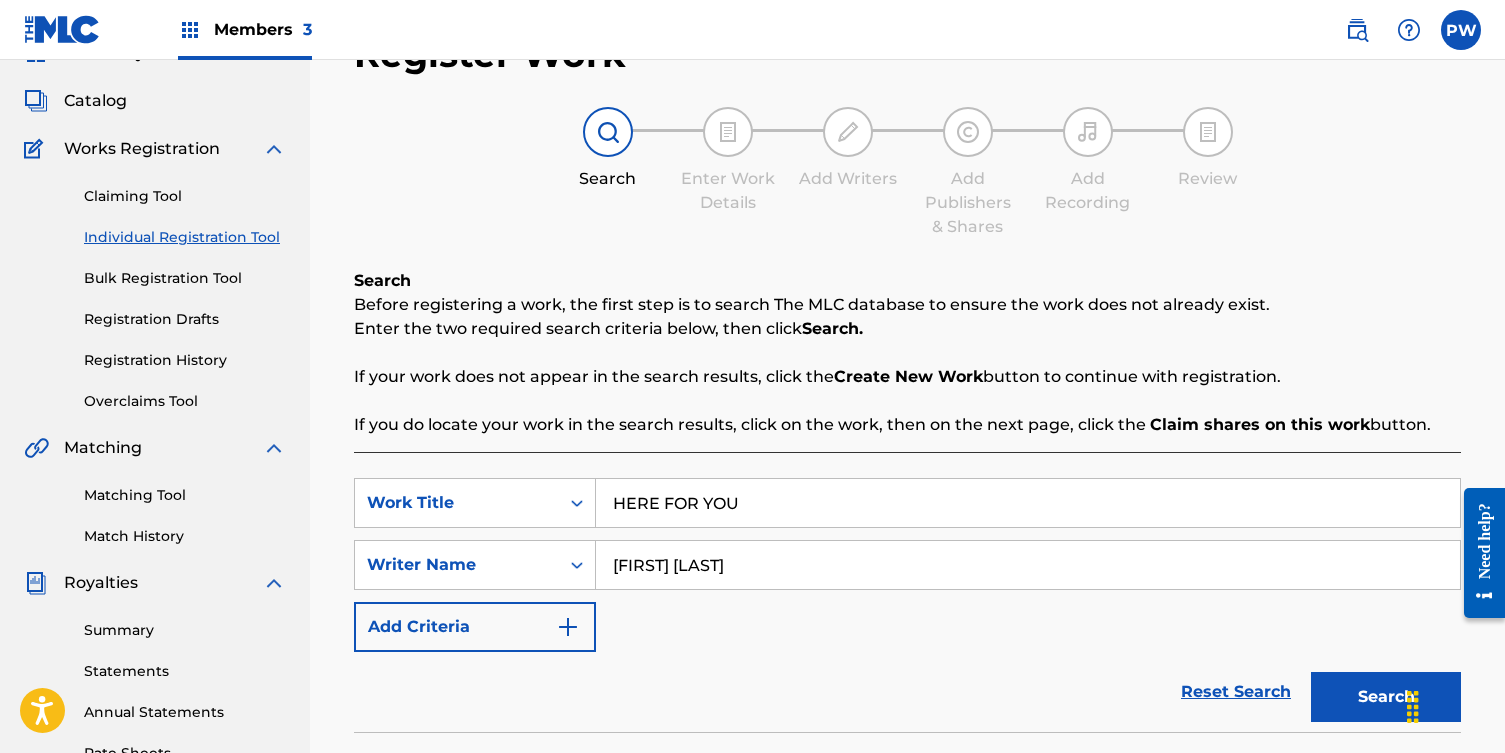 type on "HERE FOR YOU" 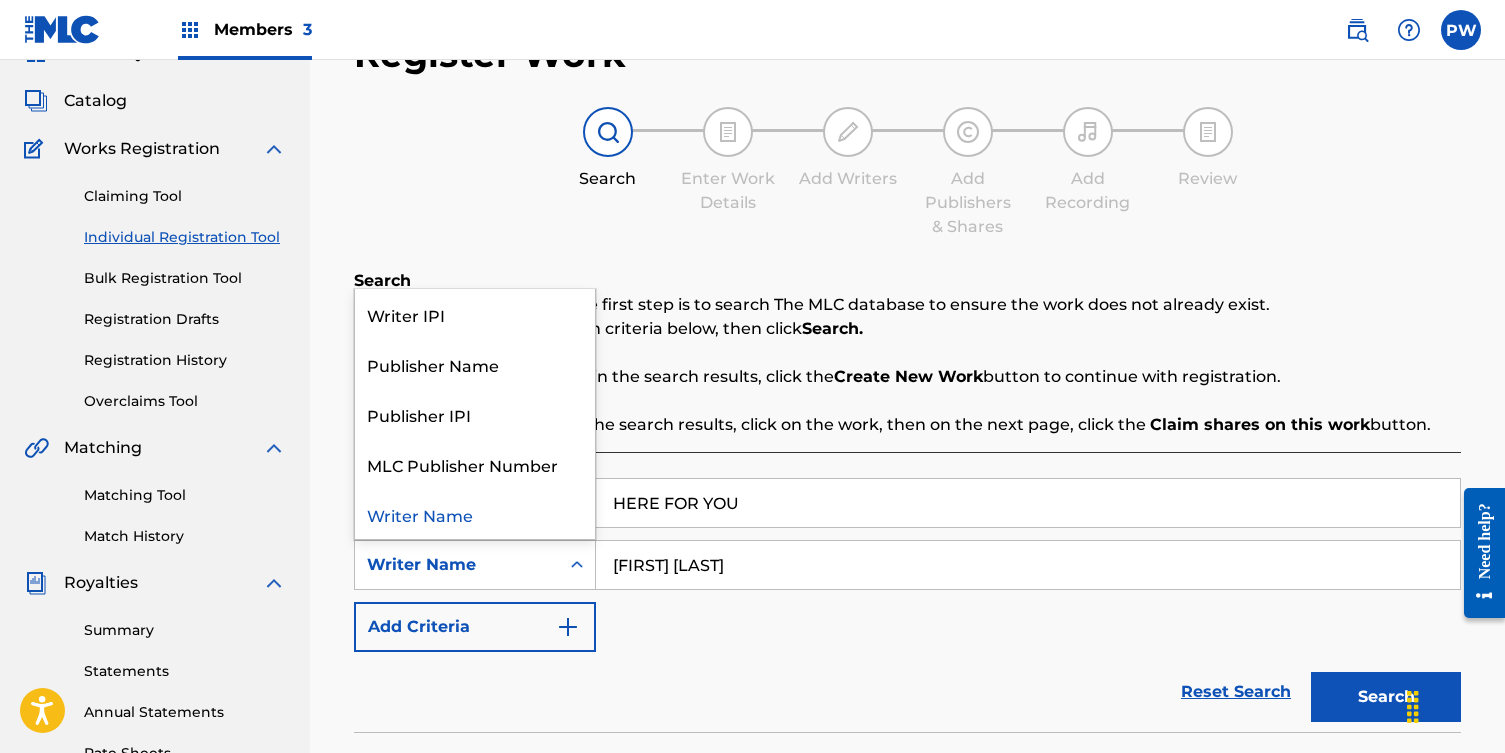 click 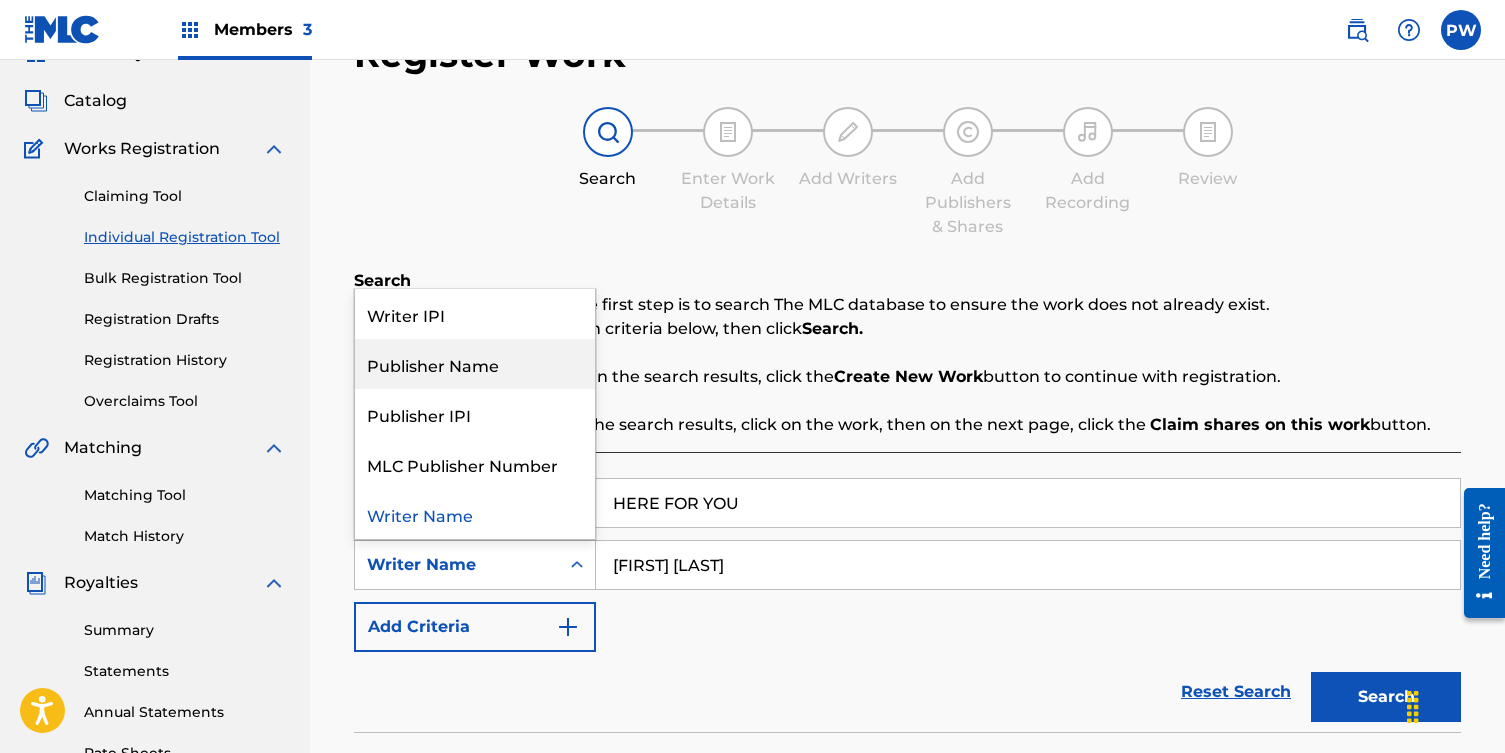 click on "Publisher Name" at bounding box center [475, 364] 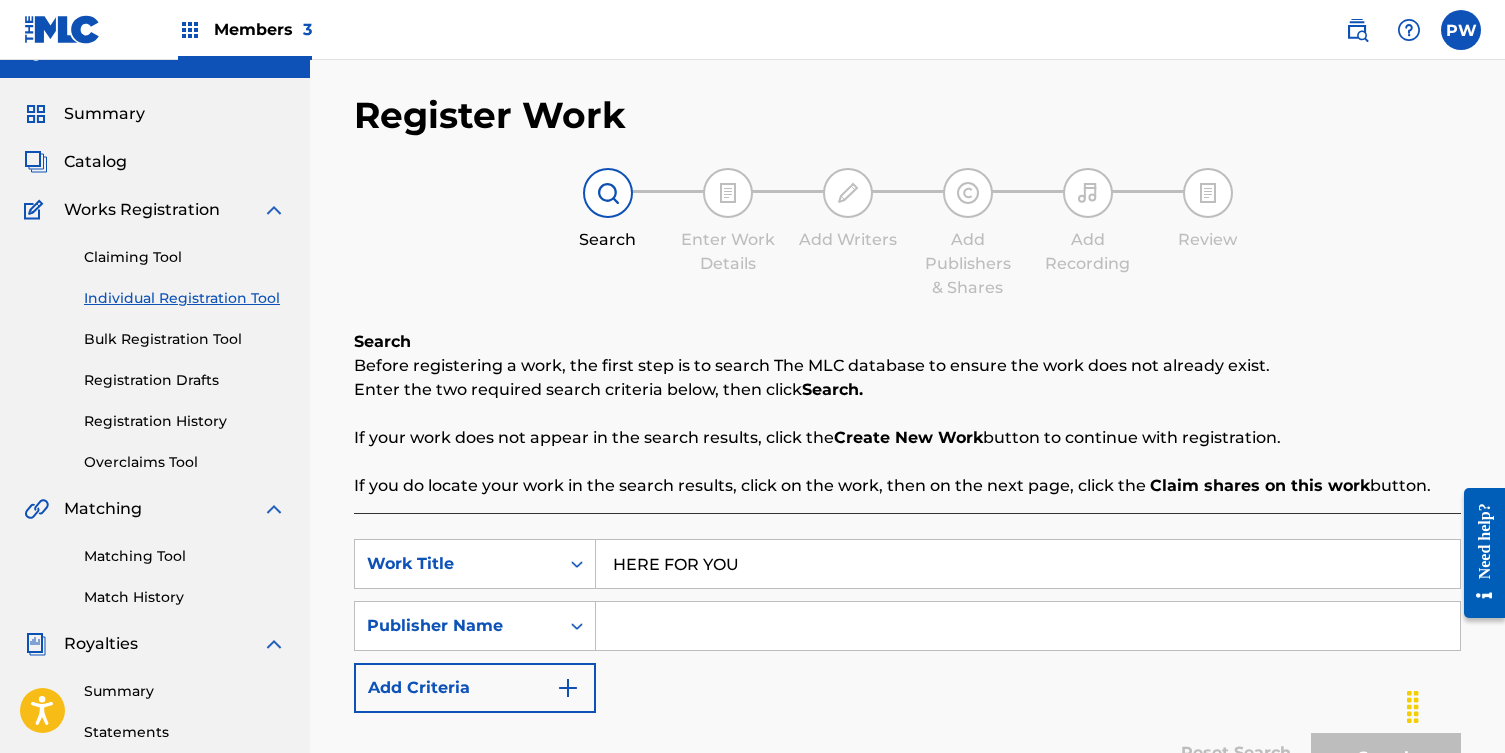 scroll, scrollTop: 56, scrollLeft: 0, axis: vertical 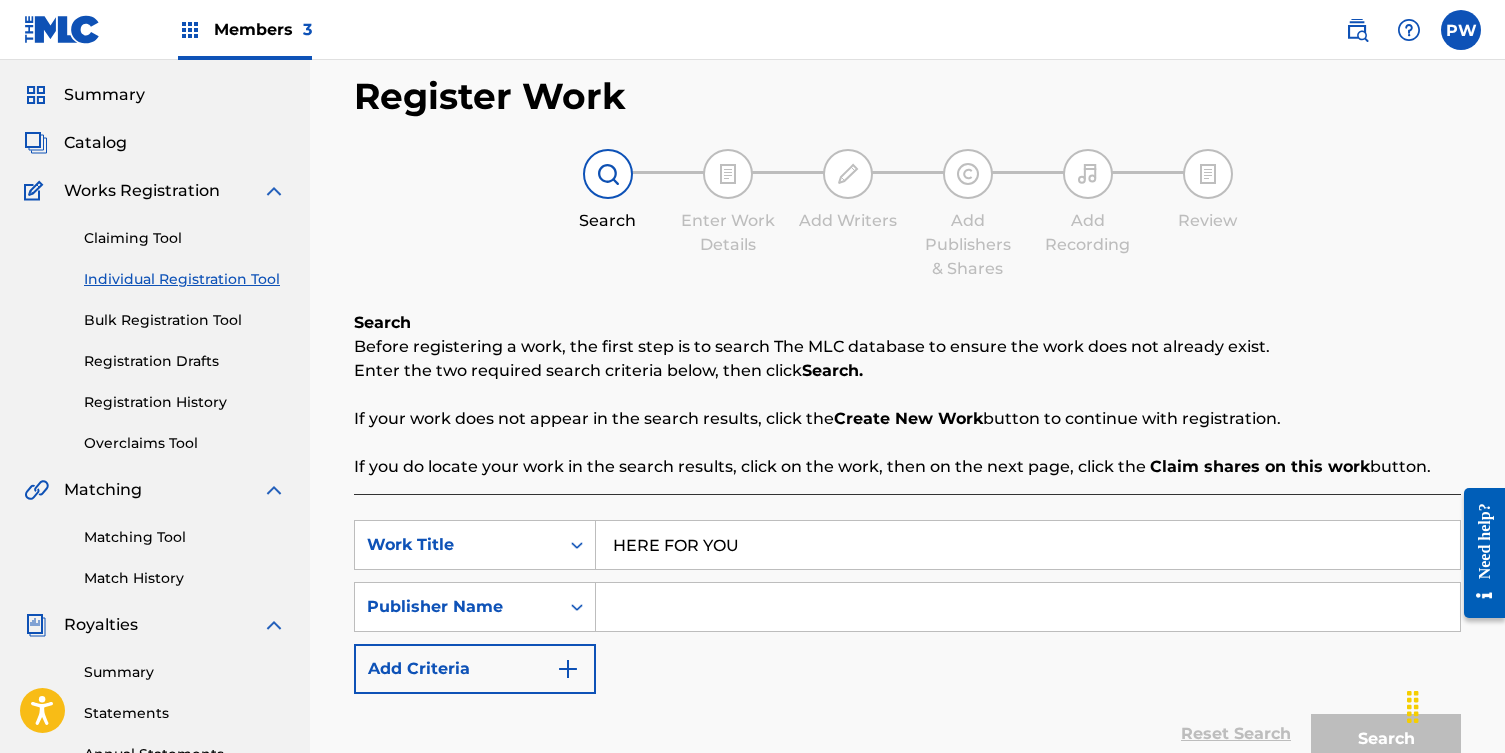 click at bounding box center [1028, 607] 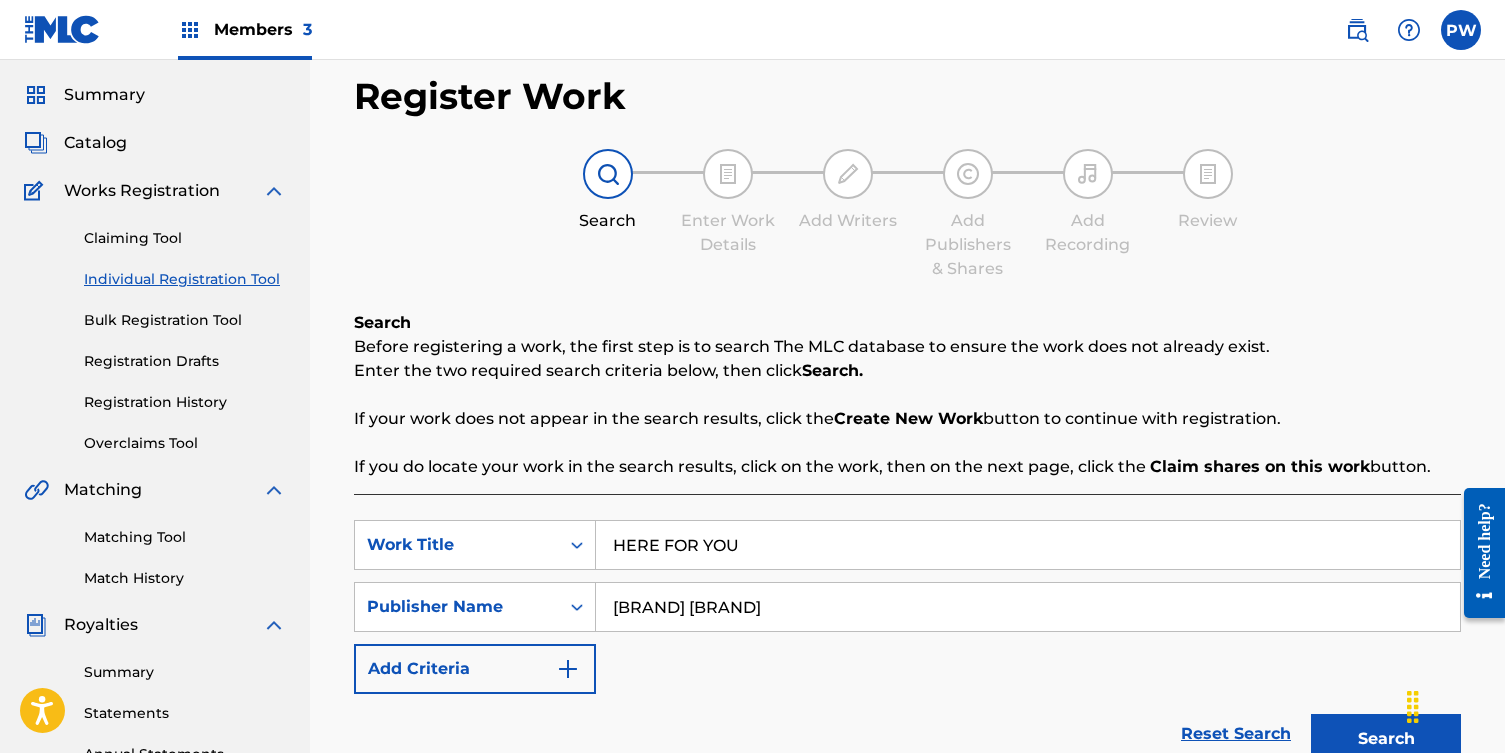 type on "[BRAND] [BRAND]" 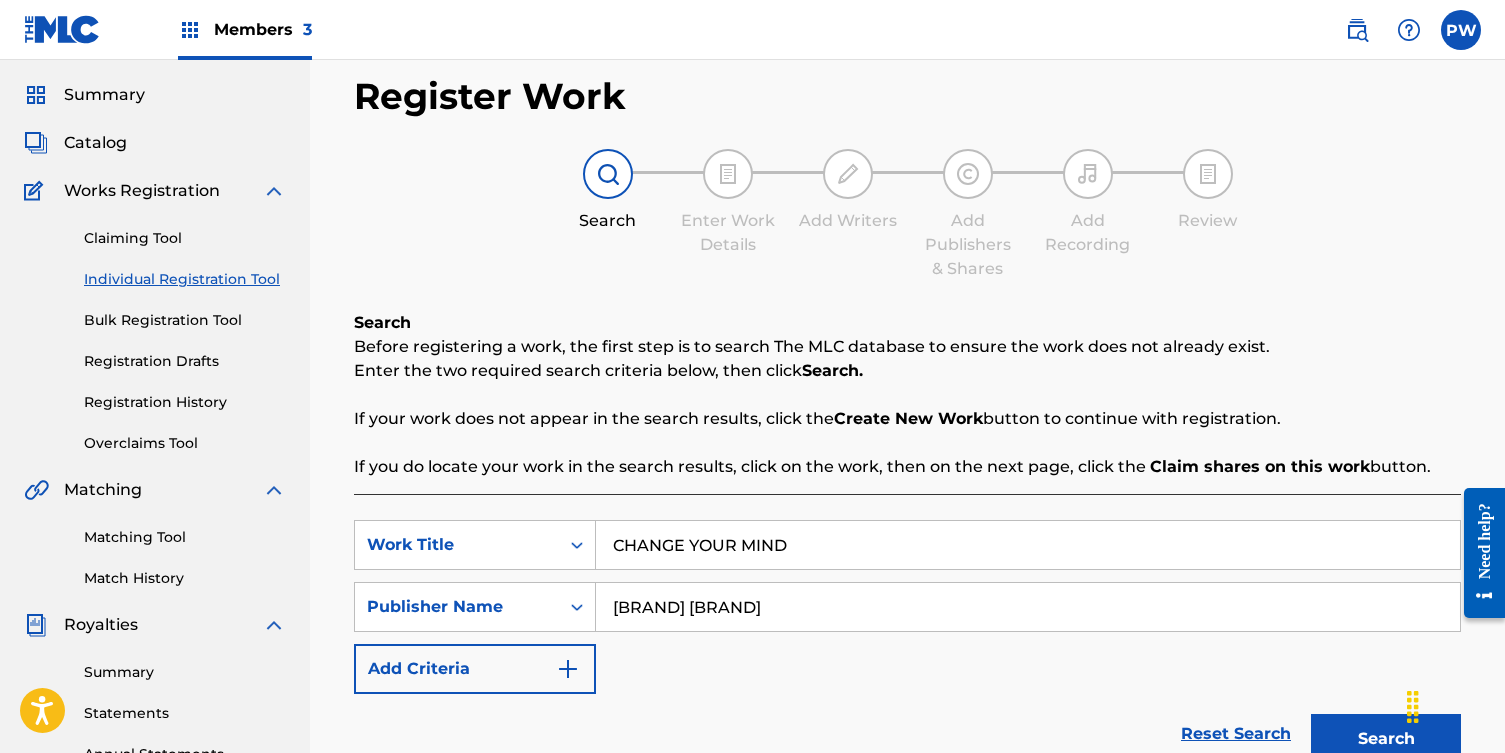 type on "CHANGE YOUR MIND" 